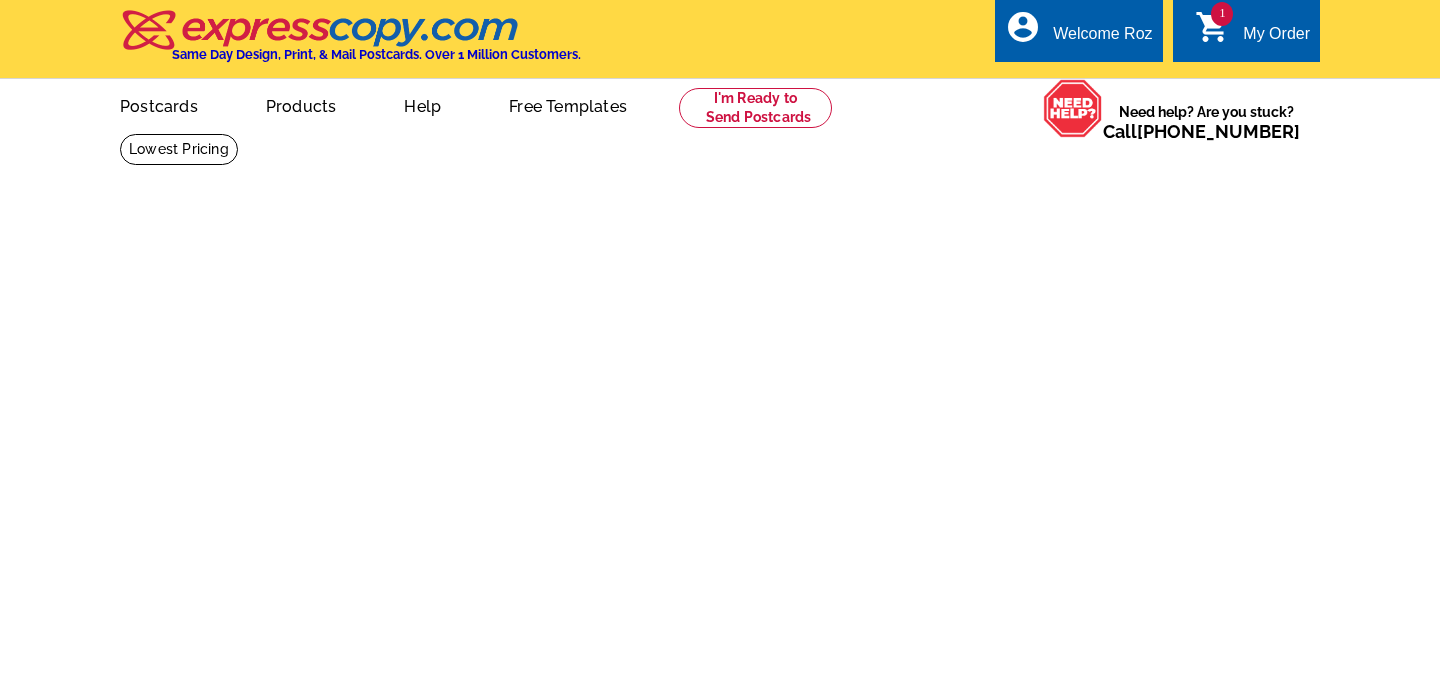 scroll, scrollTop: 0, scrollLeft: 0, axis: both 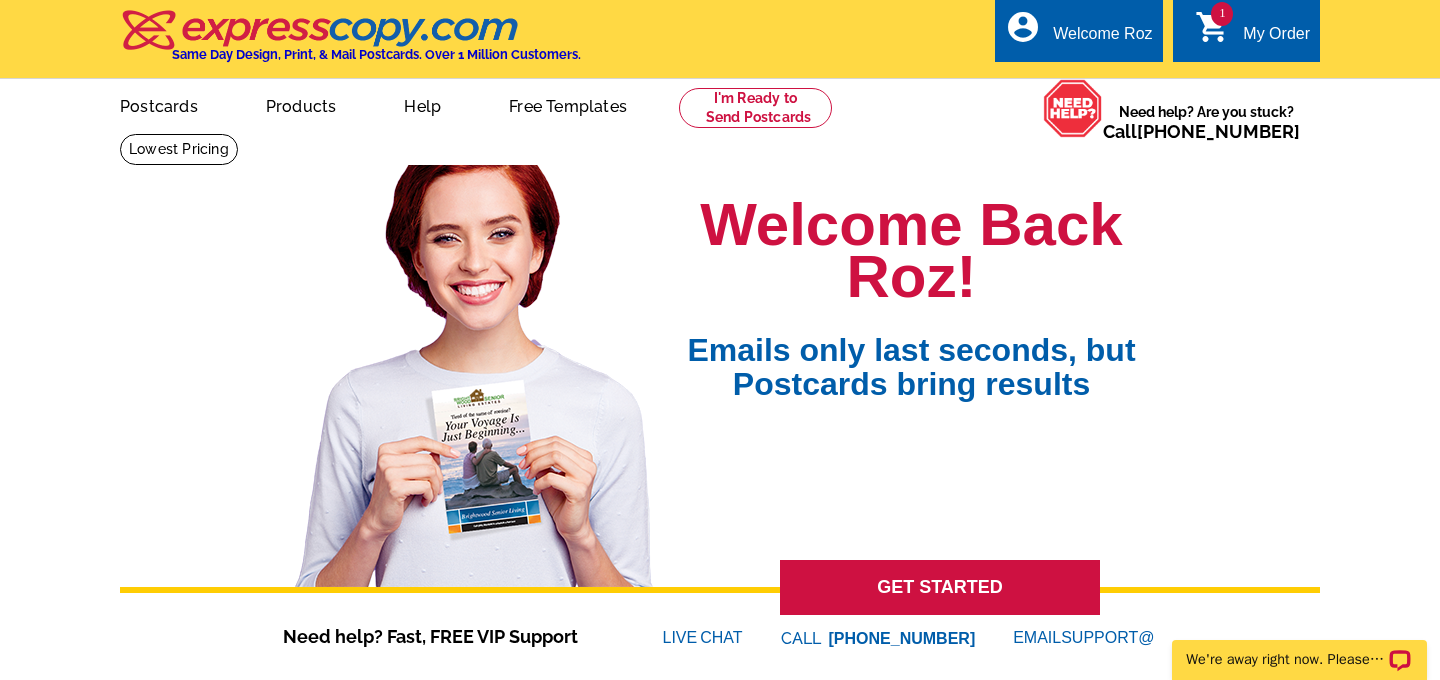 click on "shopping_cart" at bounding box center [1213, 27] 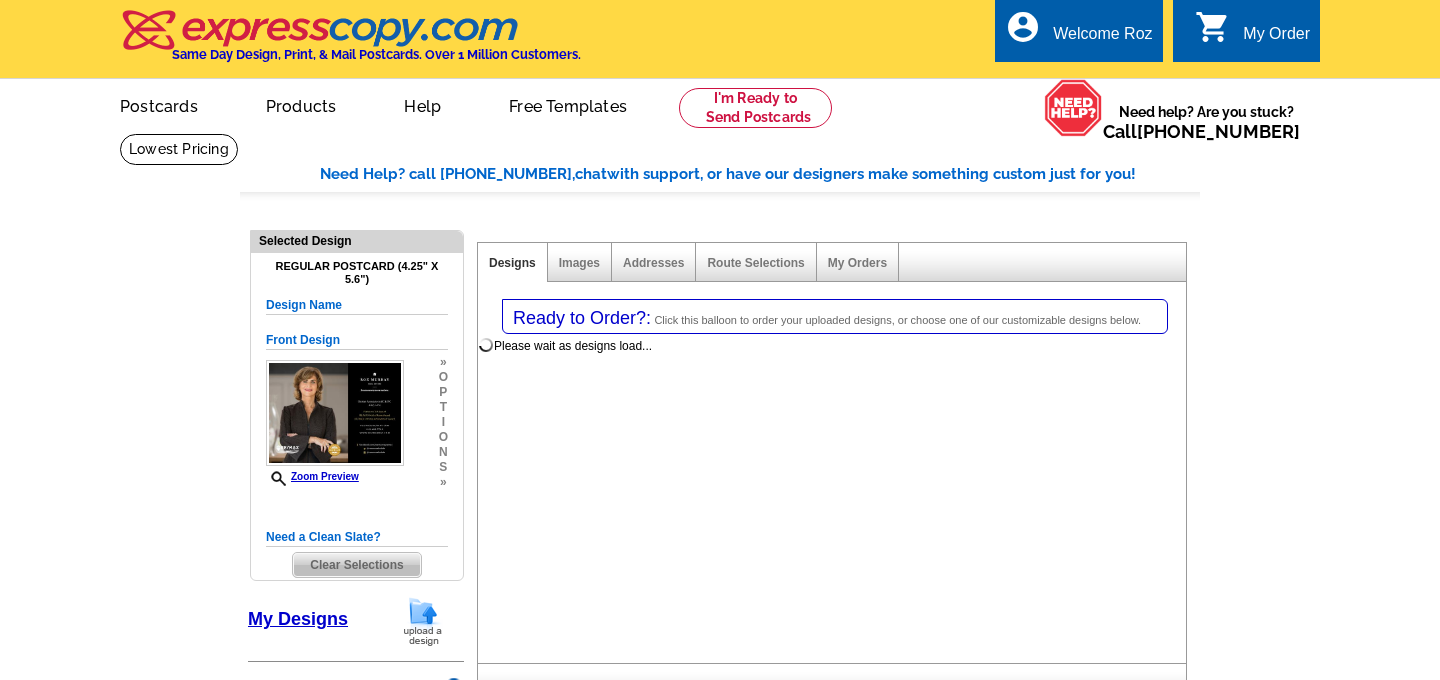 select on "1" 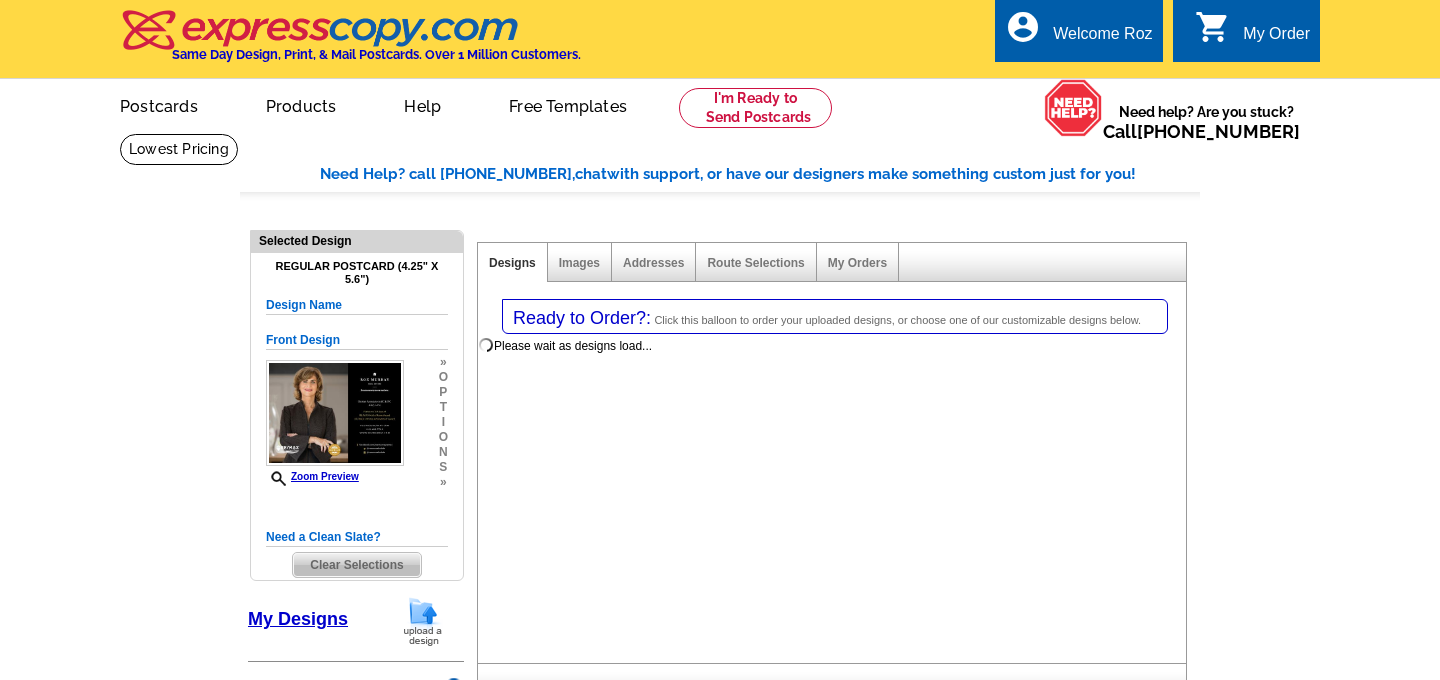 select on "1" 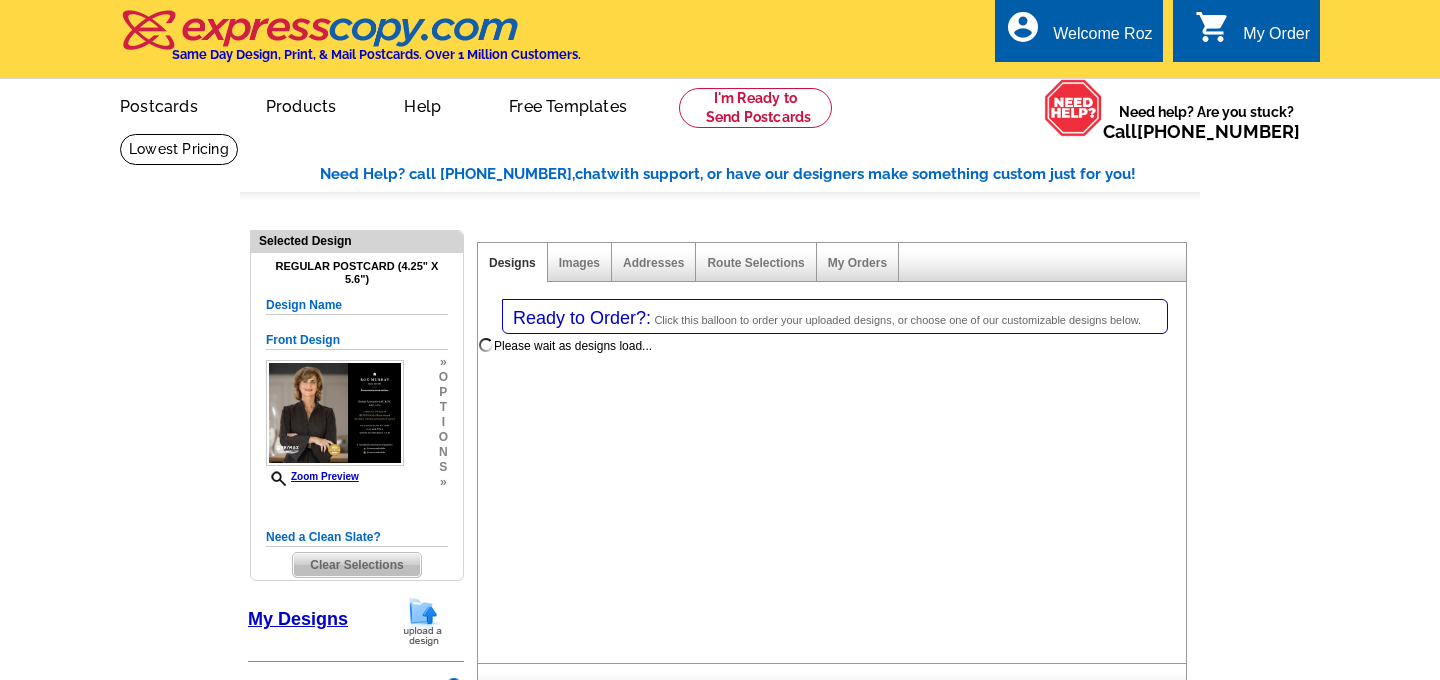 select on "back" 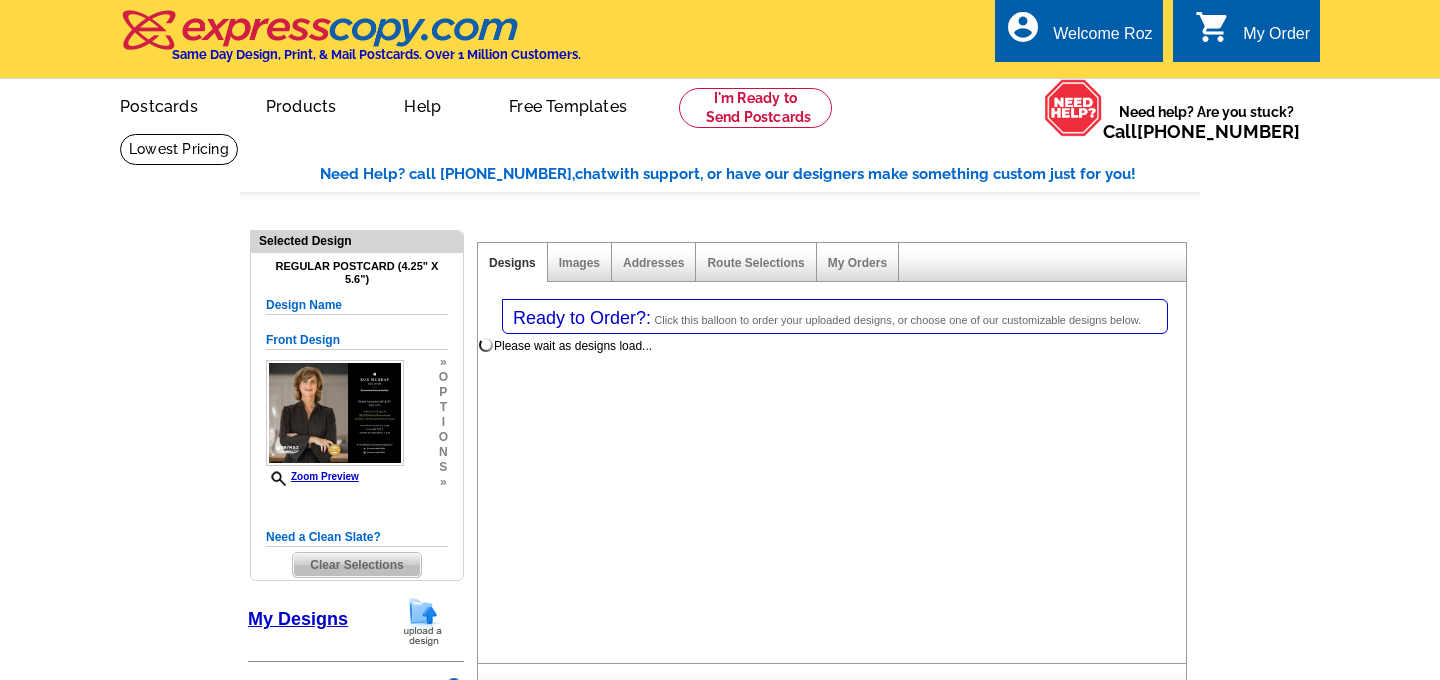 scroll, scrollTop: 0, scrollLeft: 0, axis: both 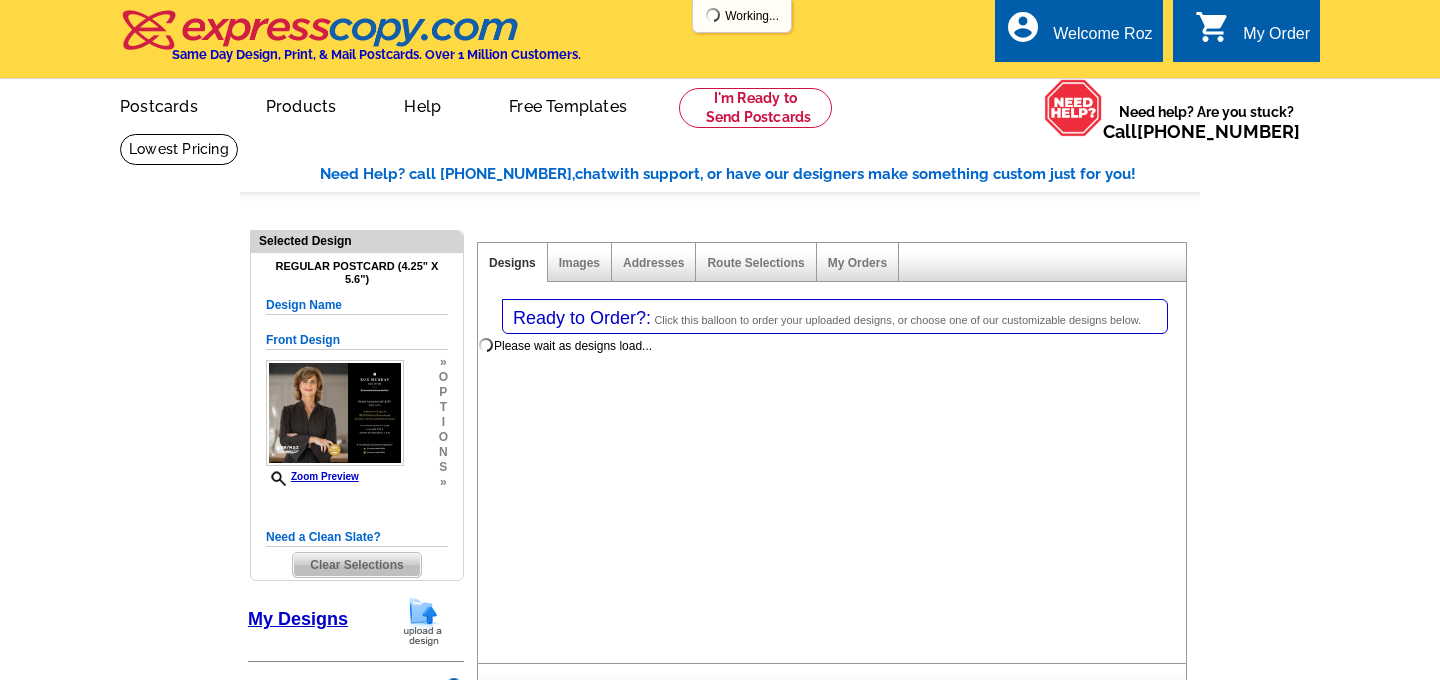 select on "785" 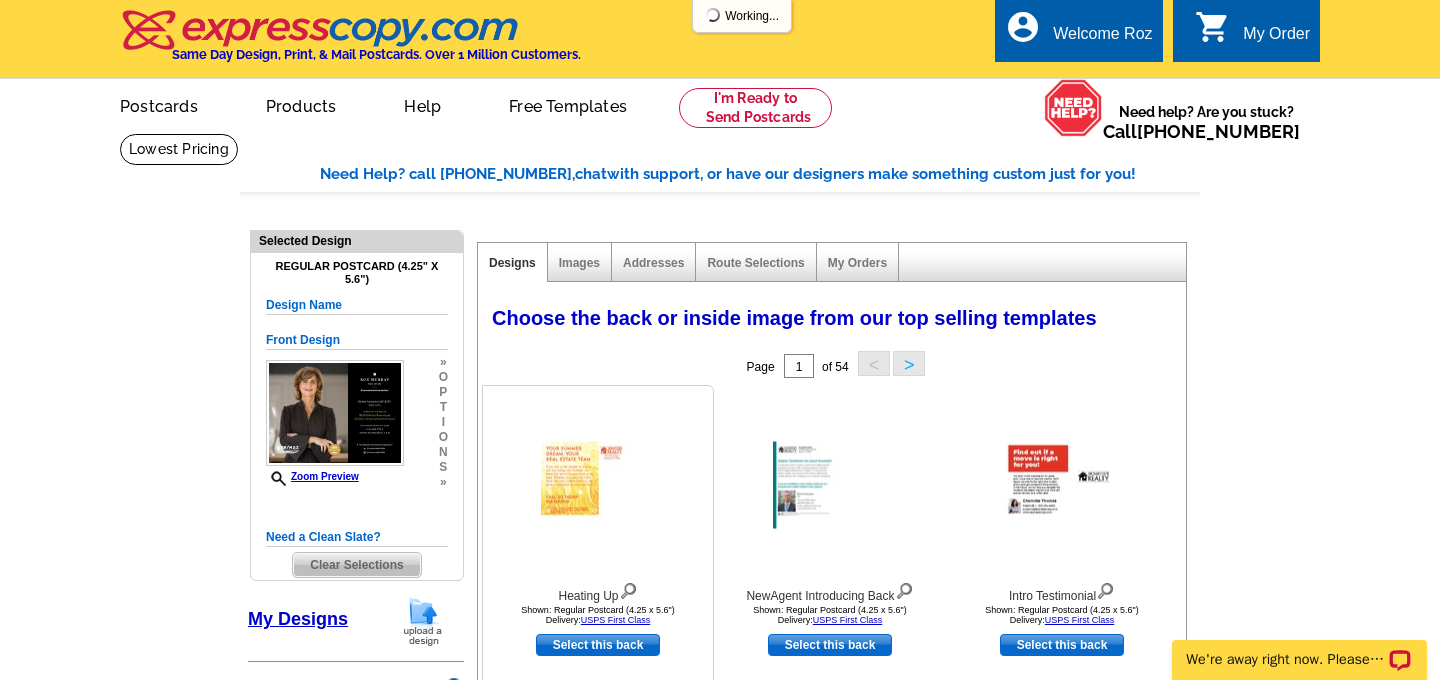 scroll, scrollTop: 0, scrollLeft: 0, axis: both 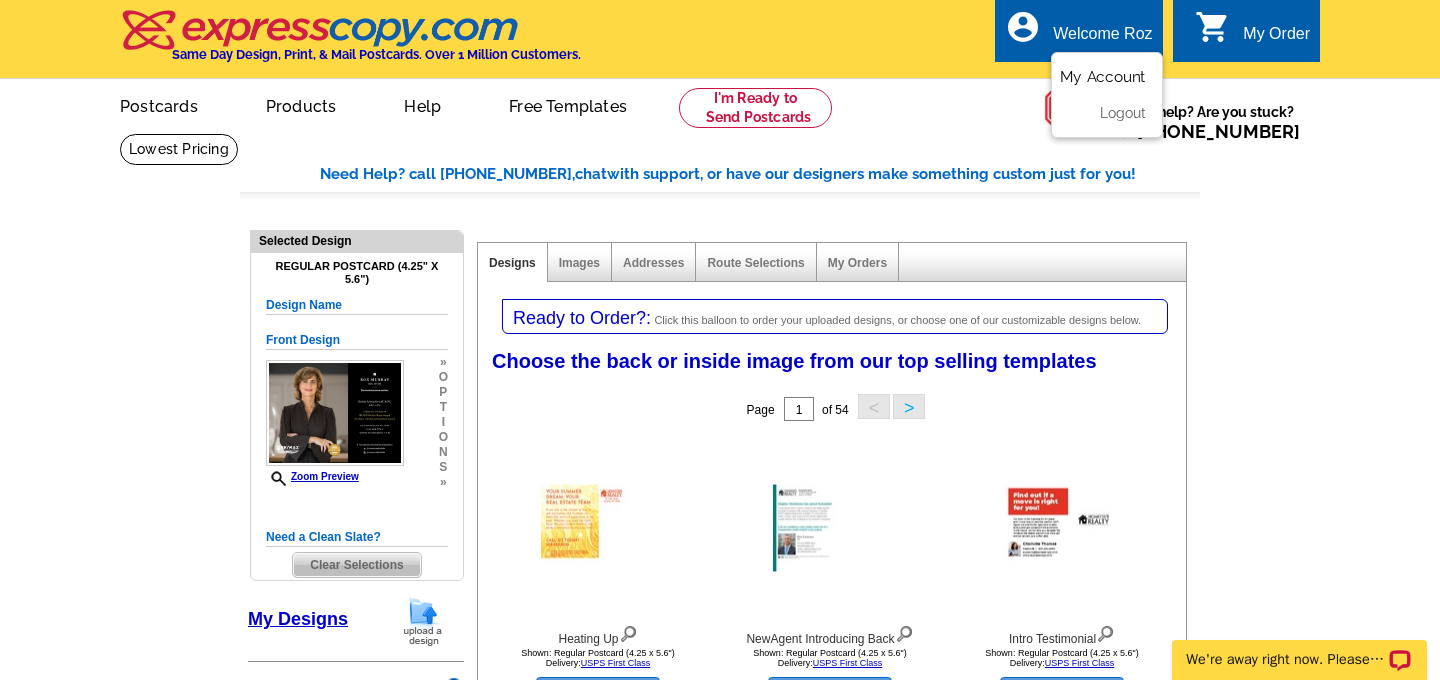 click on "My Account" at bounding box center (1103, 77) 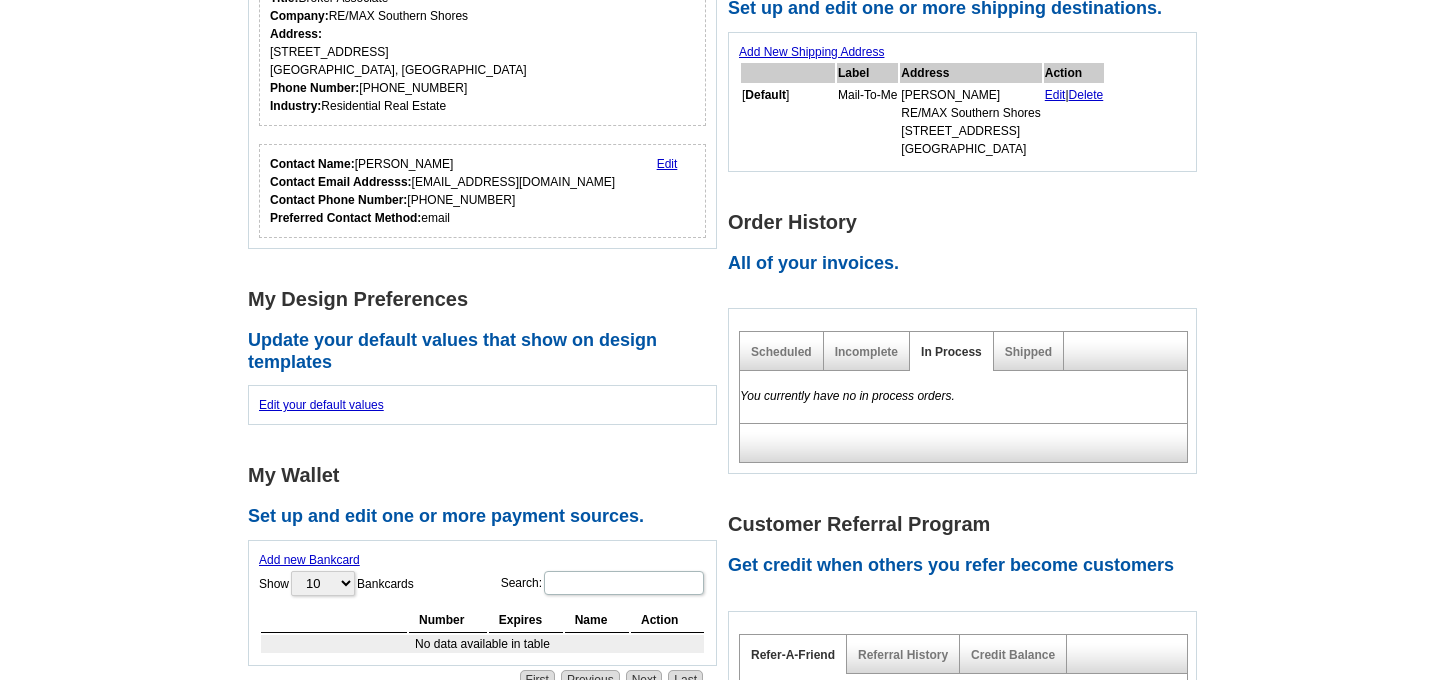 scroll, scrollTop: 453, scrollLeft: 0, axis: vertical 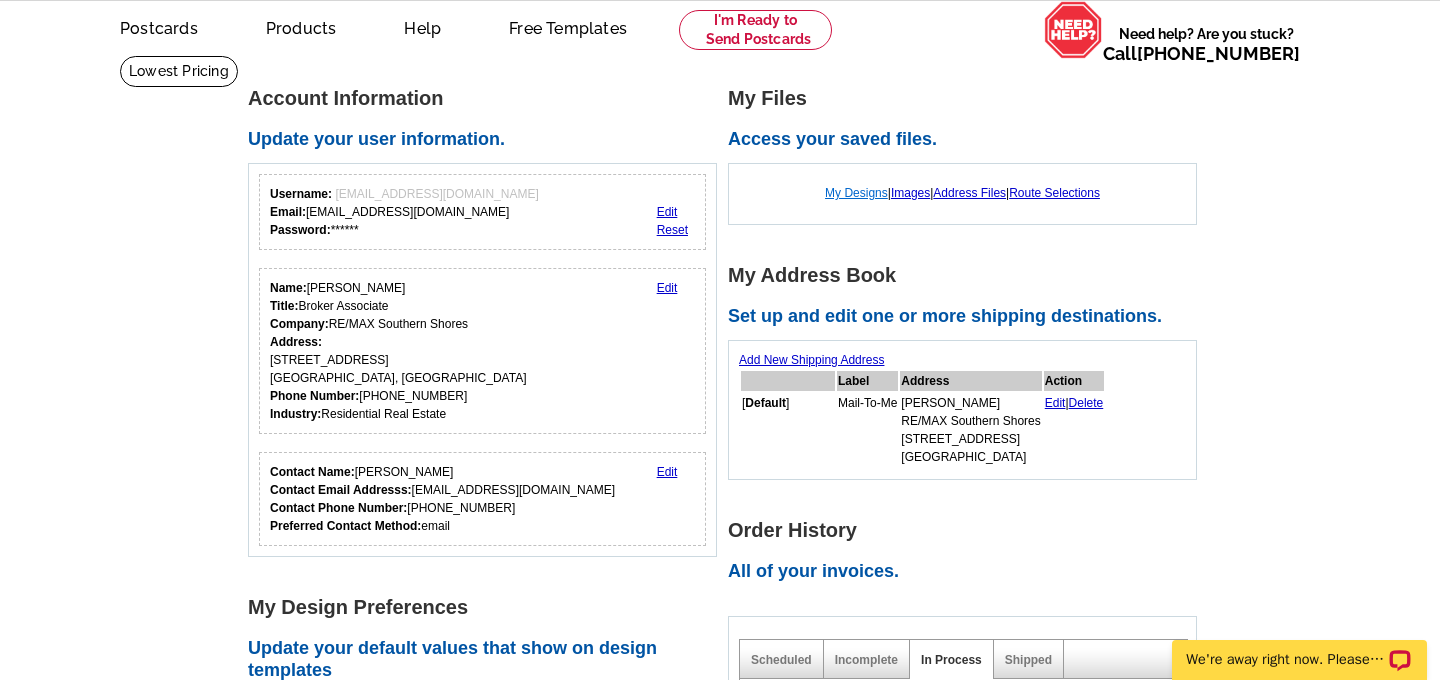 click on "My Designs" at bounding box center (856, 193) 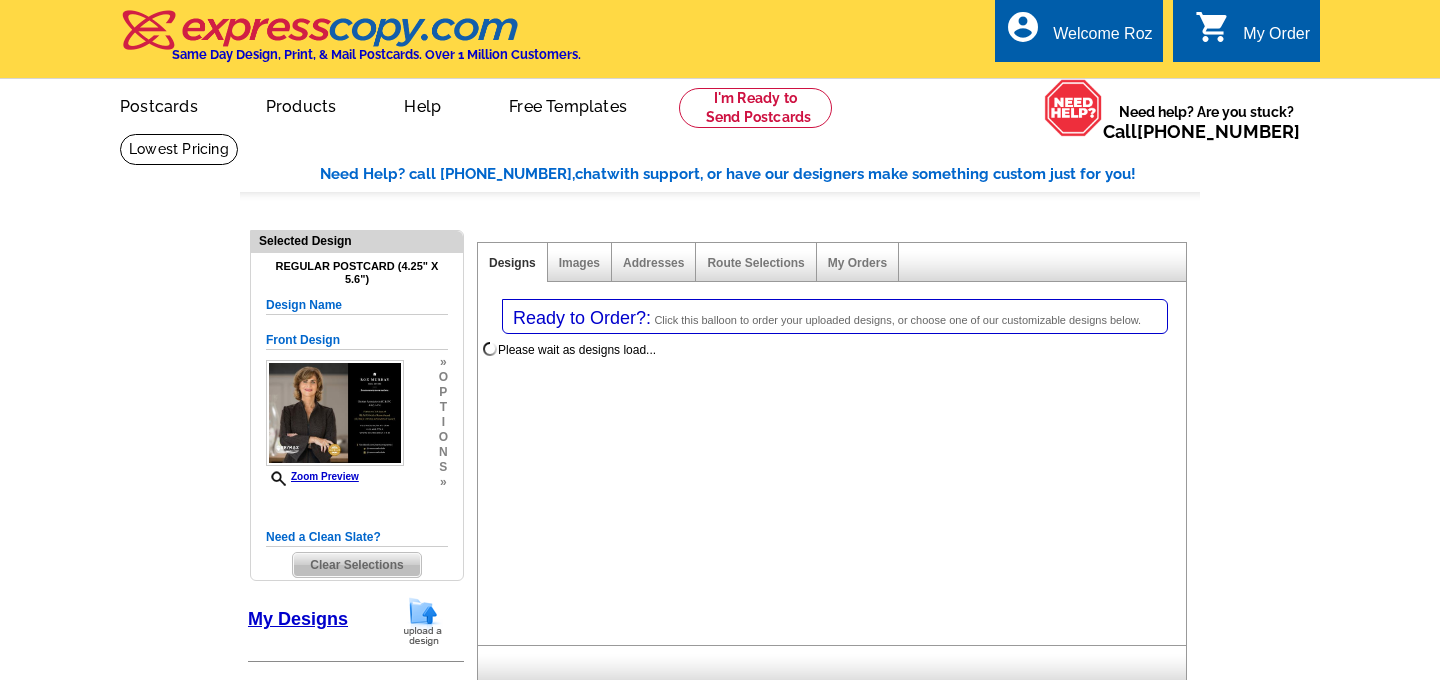 select on "1" 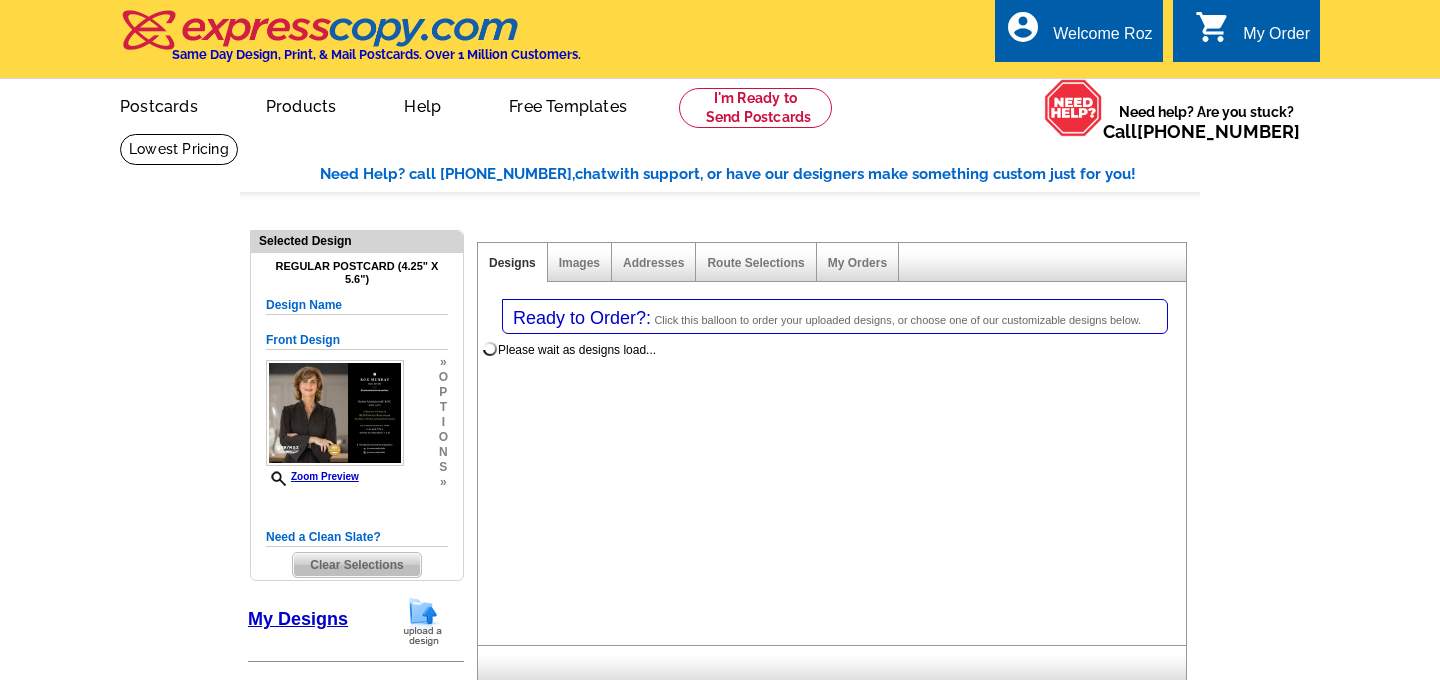 select on "1" 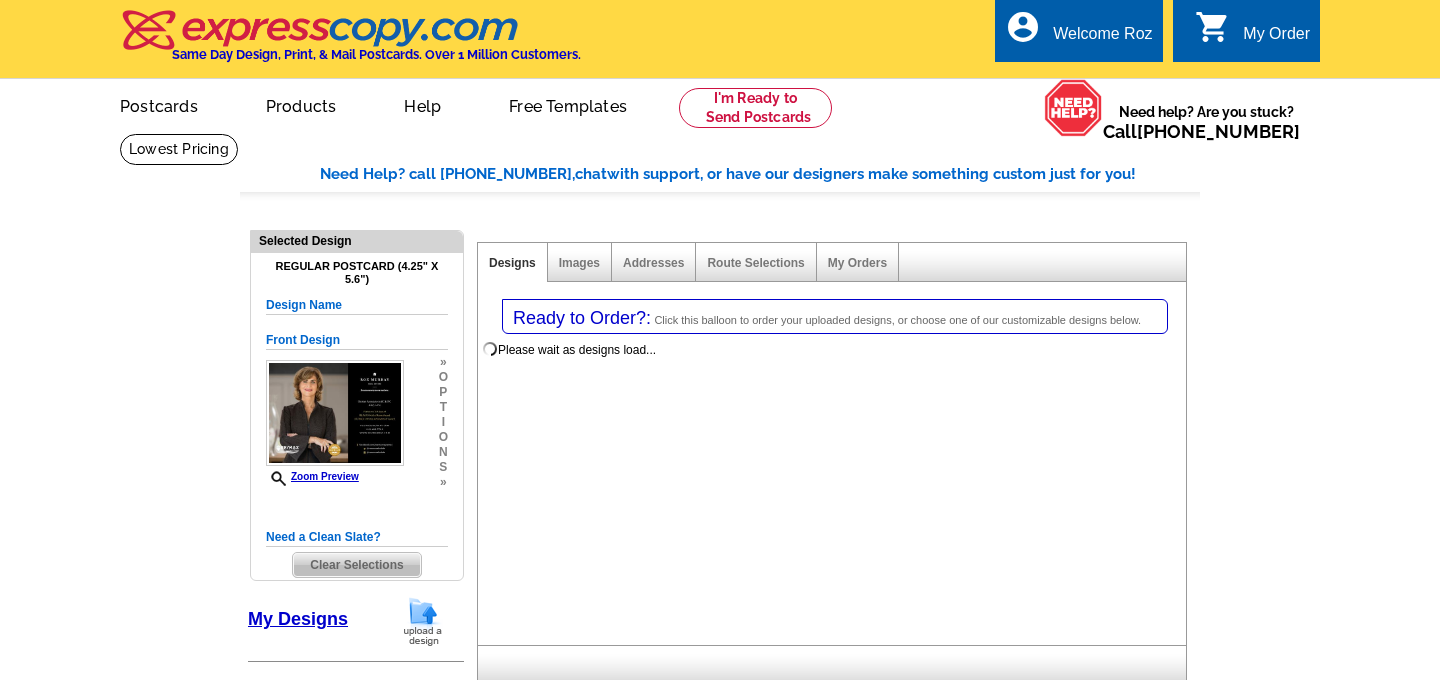 scroll, scrollTop: 0, scrollLeft: 0, axis: both 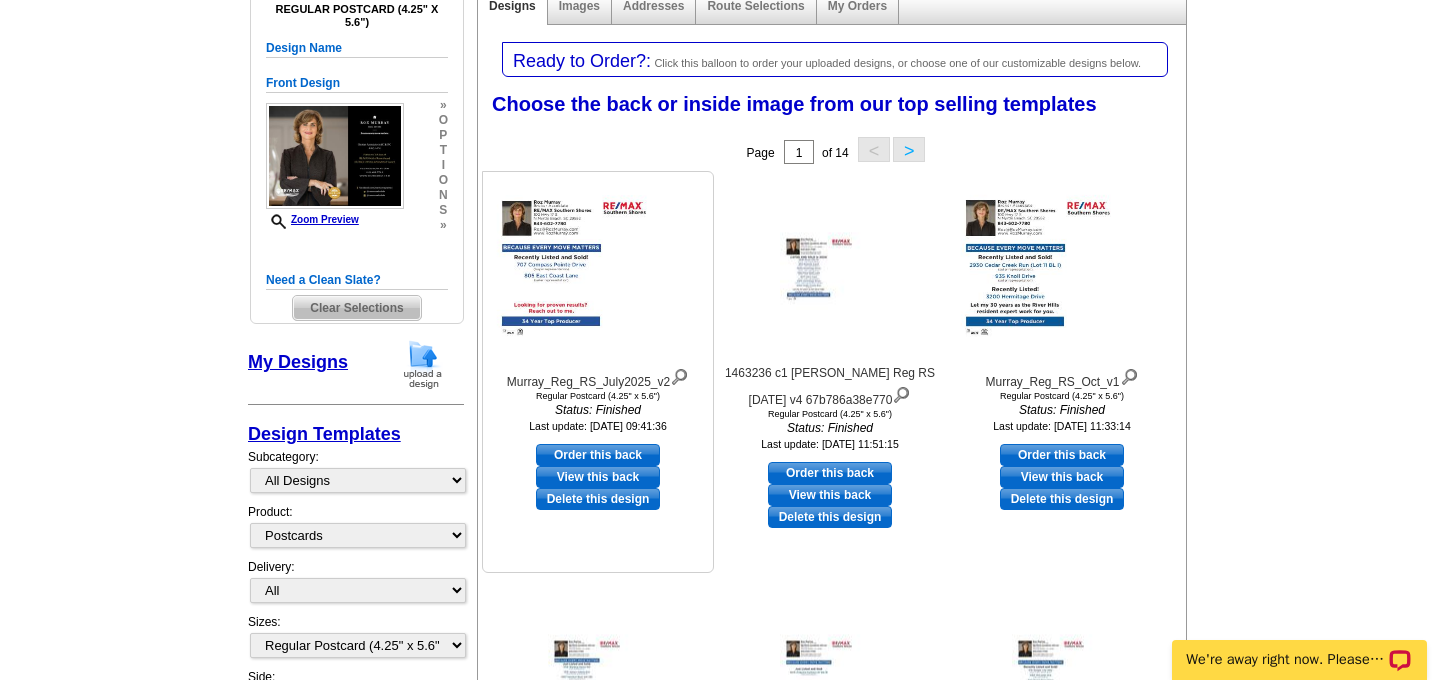 click at bounding box center [598, 271] 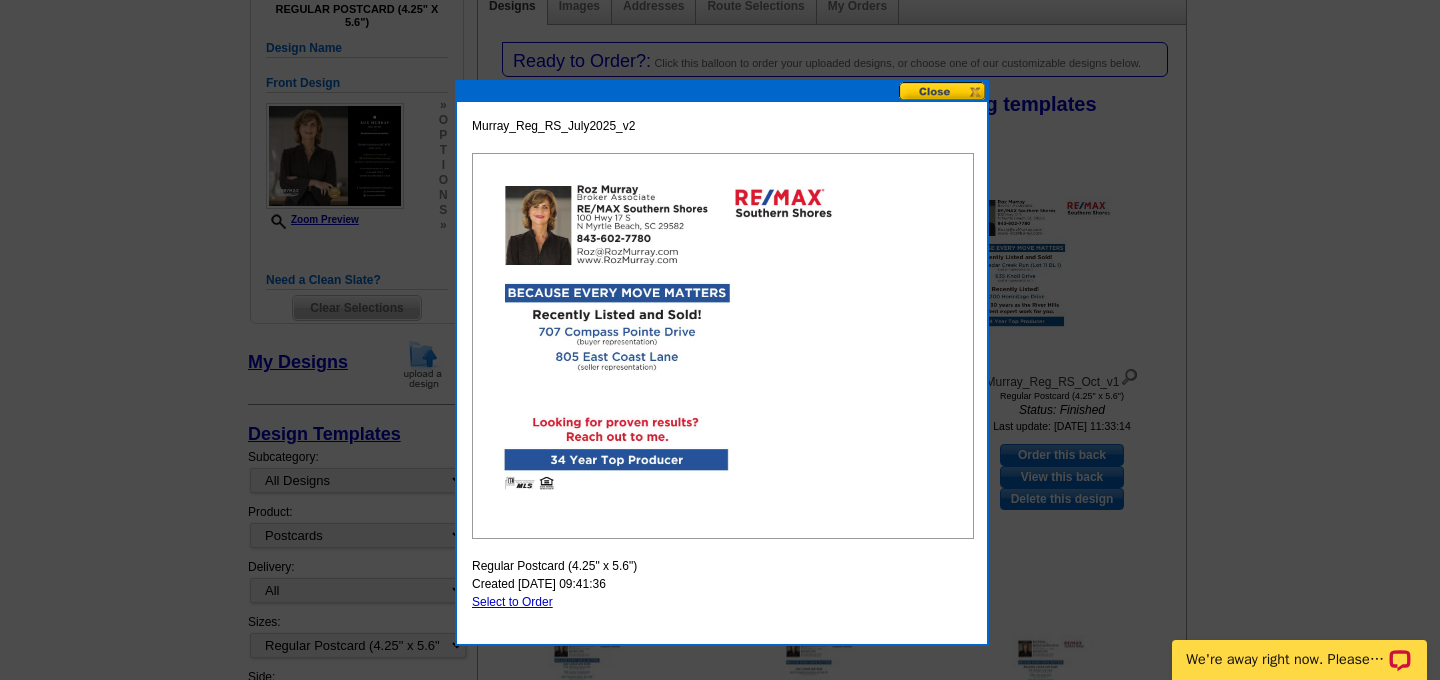 click at bounding box center (943, 91) 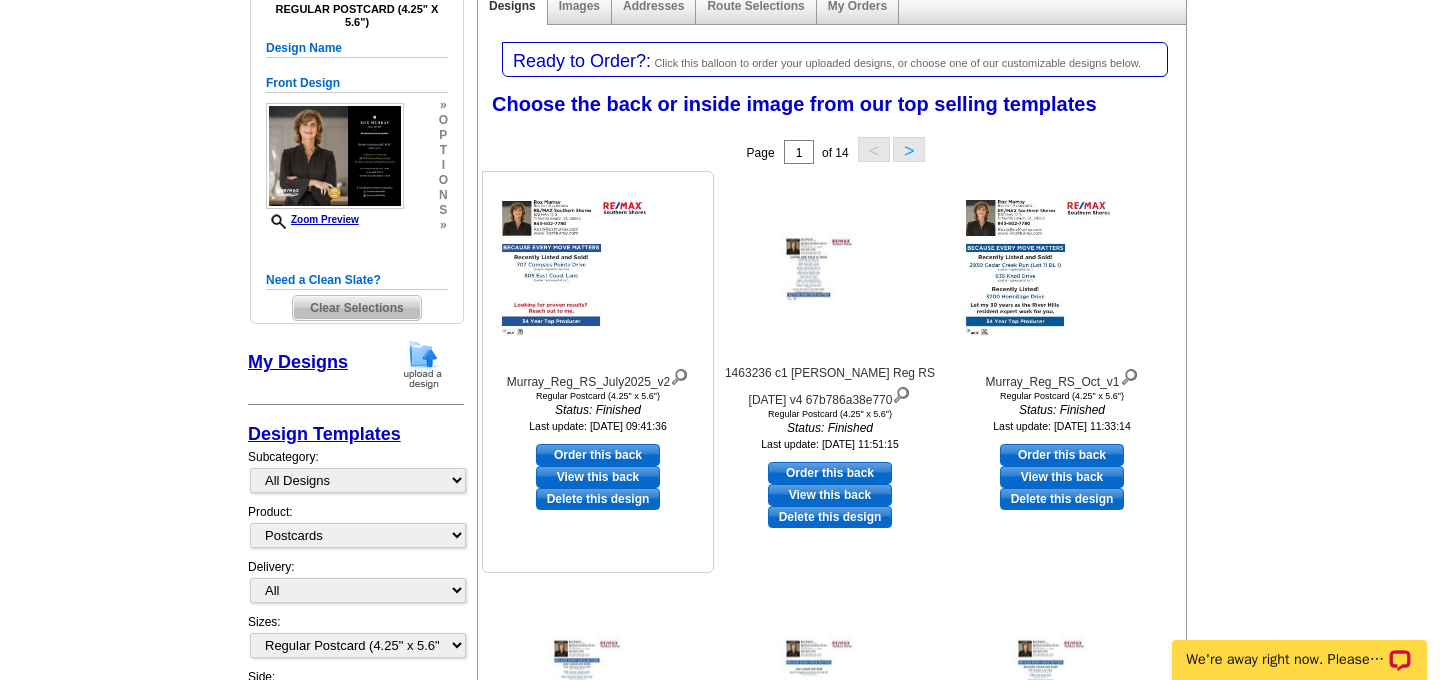 click on "Order this back" at bounding box center [598, 455] 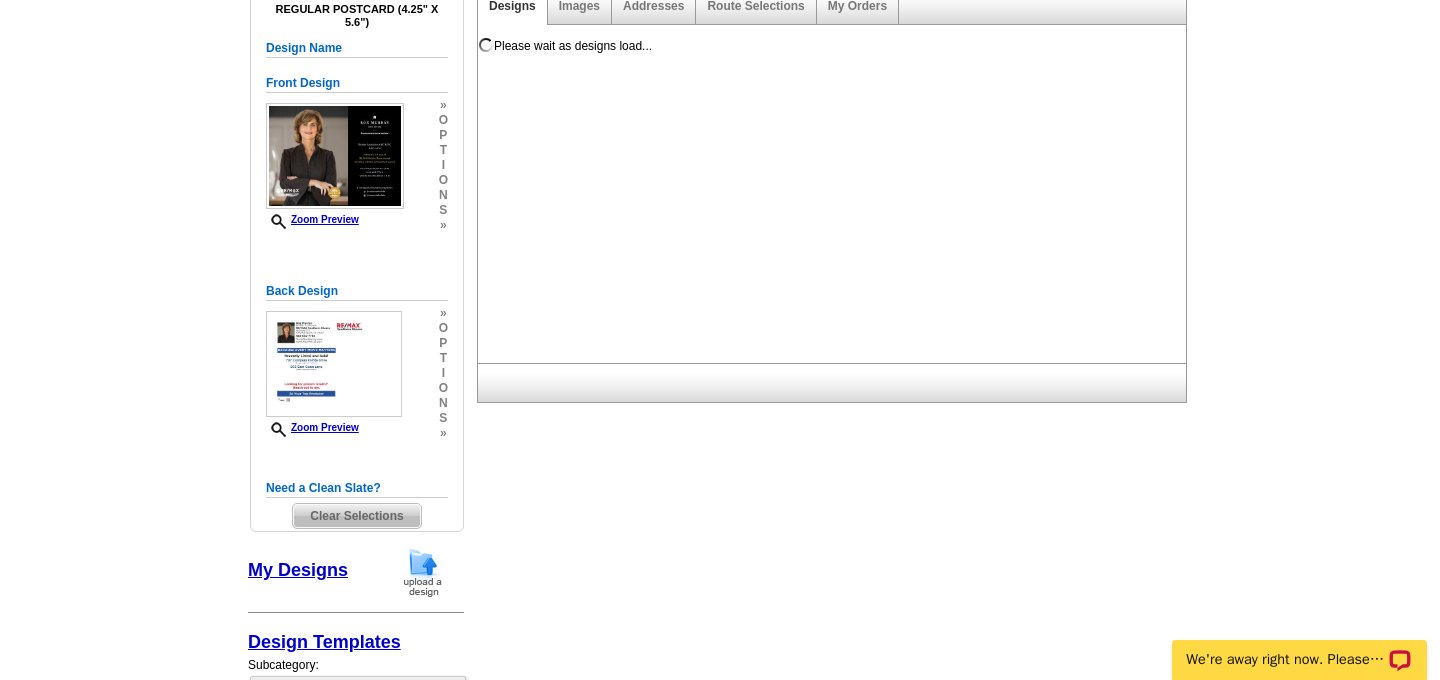 scroll, scrollTop: 0, scrollLeft: 0, axis: both 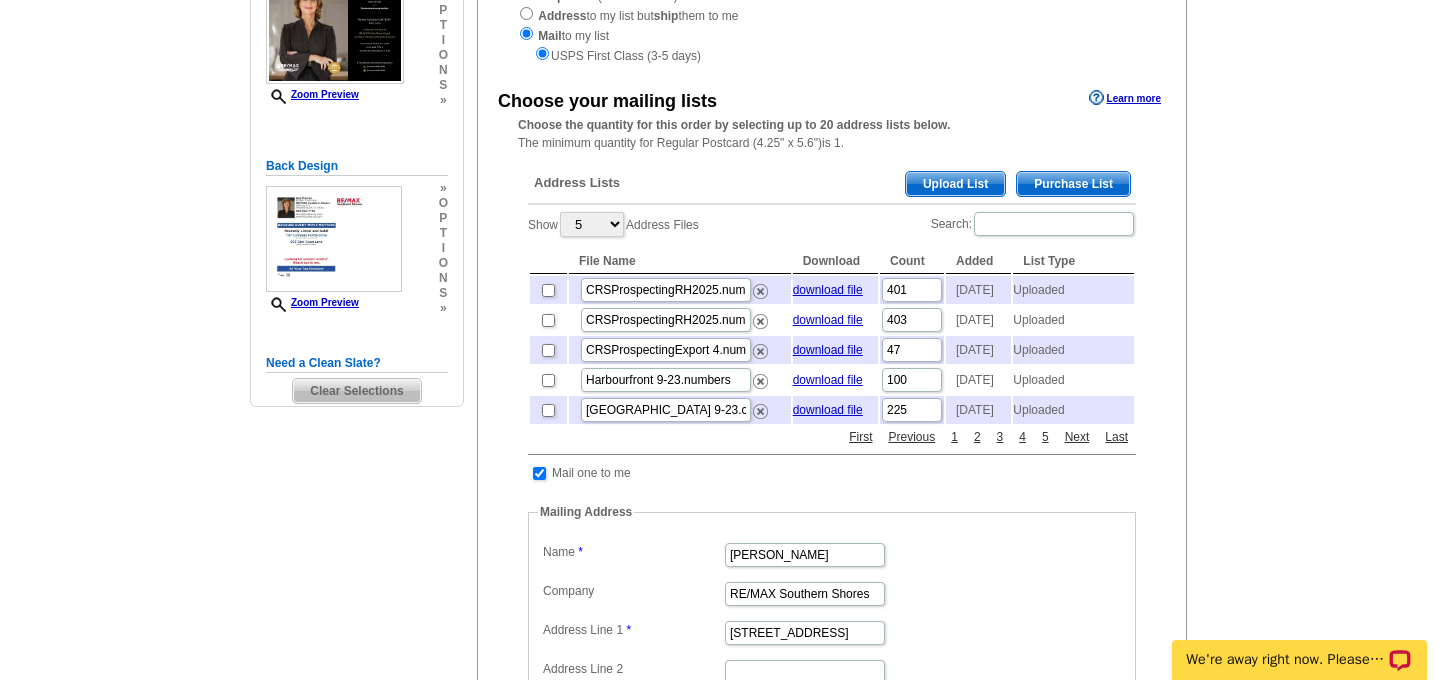click on "Upload List" at bounding box center (955, 184) 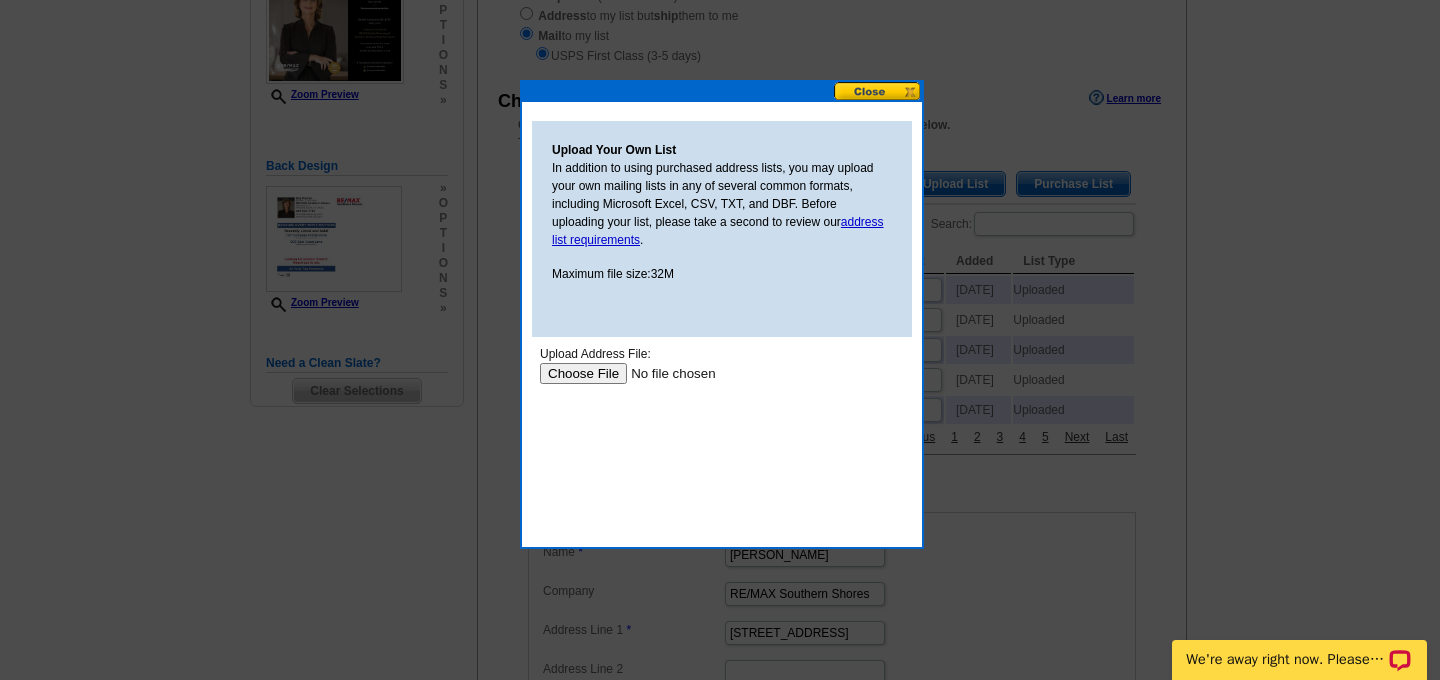 scroll, scrollTop: 0, scrollLeft: 0, axis: both 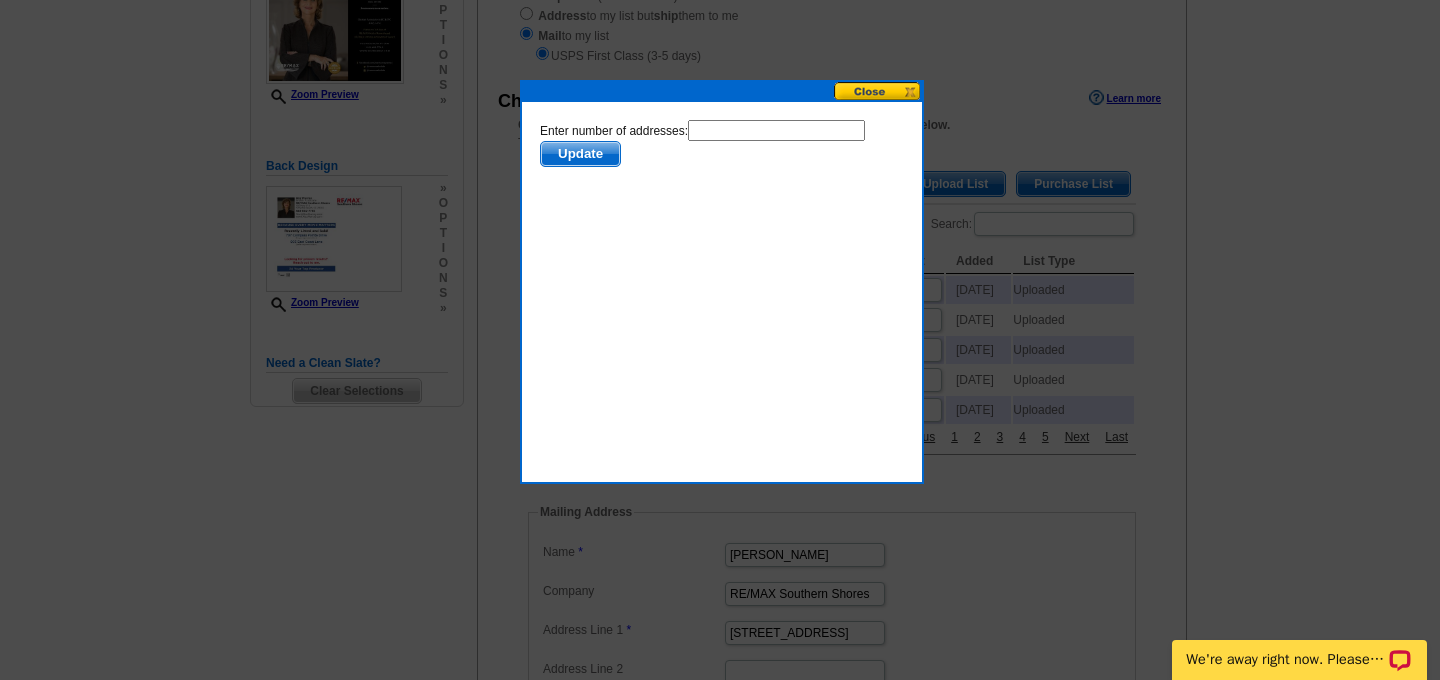 click at bounding box center [776, 130] 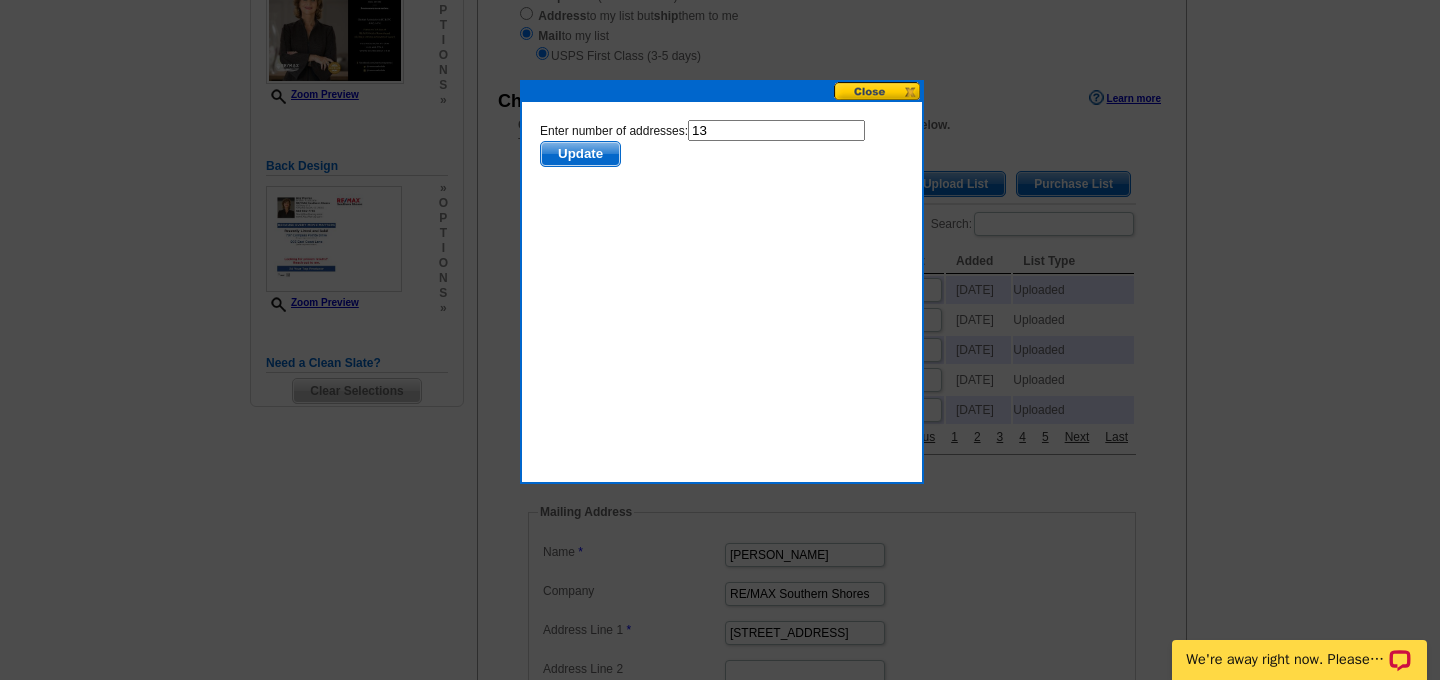 type on "136" 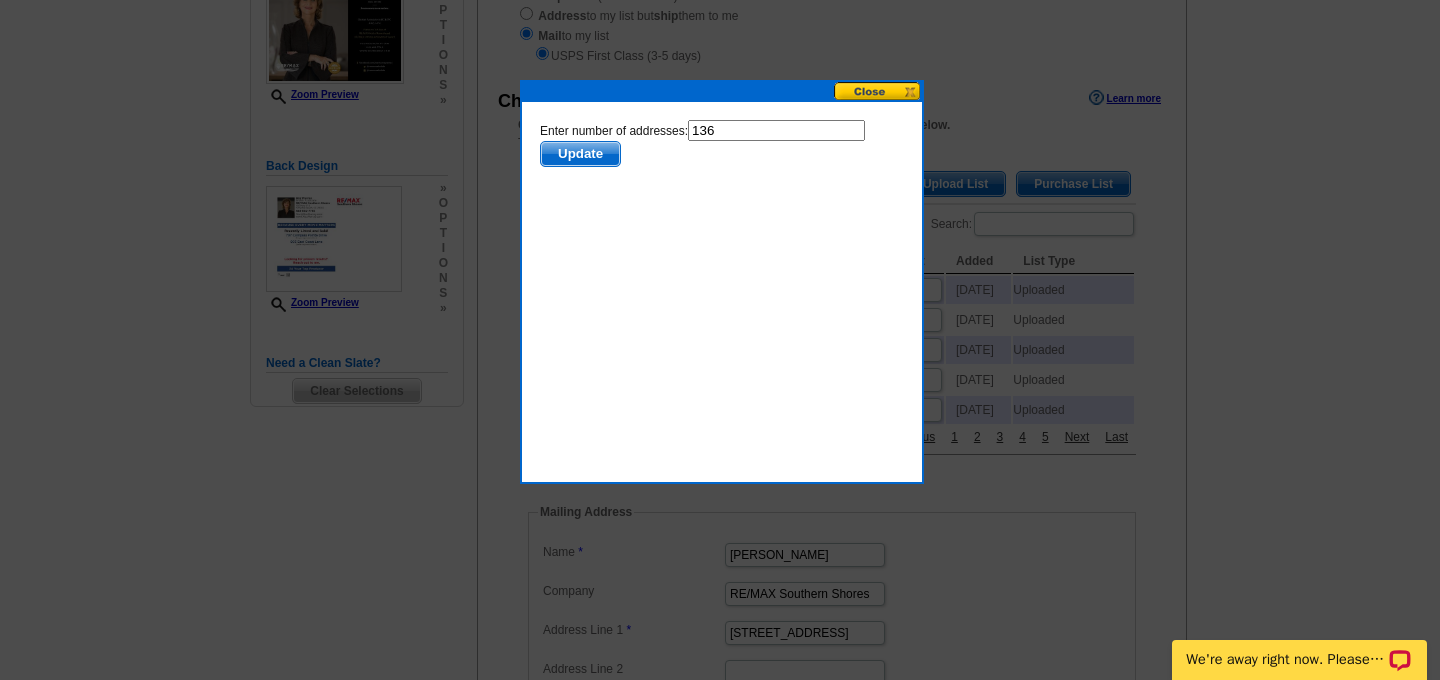 click at bounding box center [878, 91] 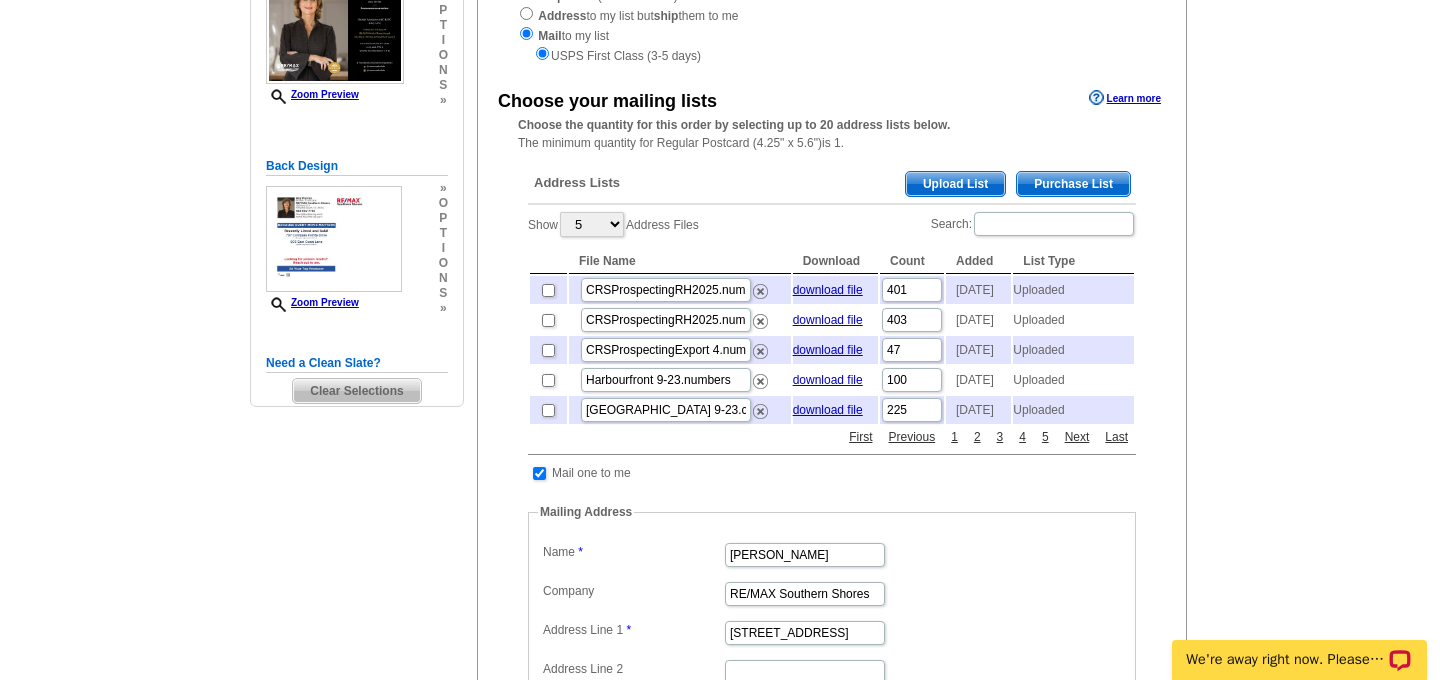 scroll, scrollTop: 309, scrollLeft: 0, axis: vertical 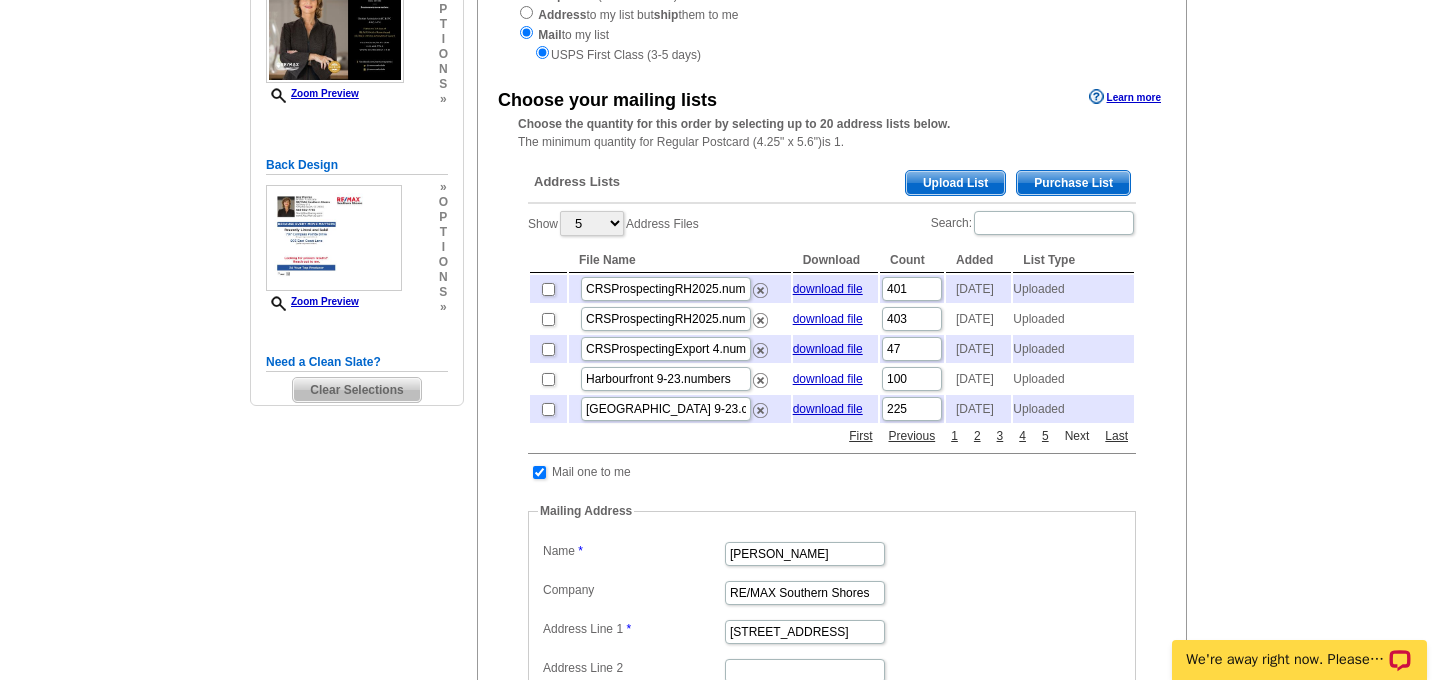 click on "Next" at bounding box center [1077, 436] 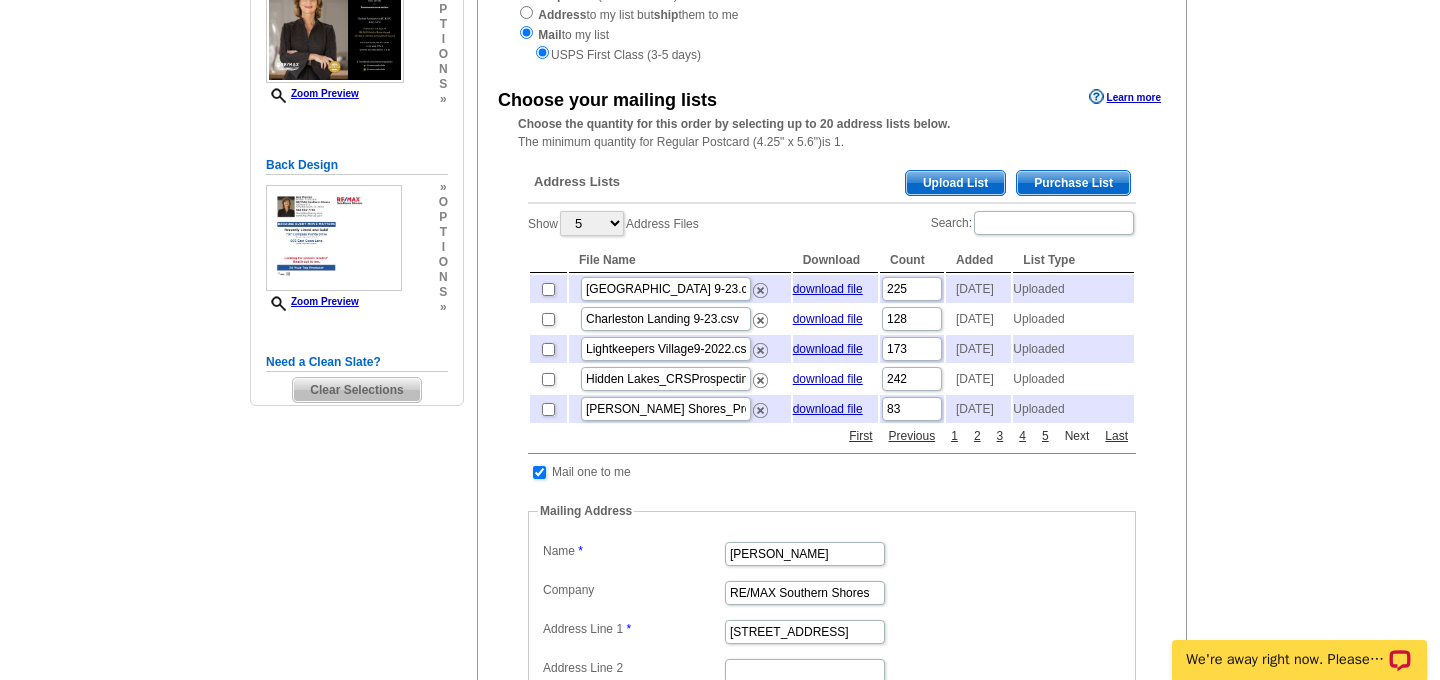 click on "Next" at bounding box center [1077, 436] 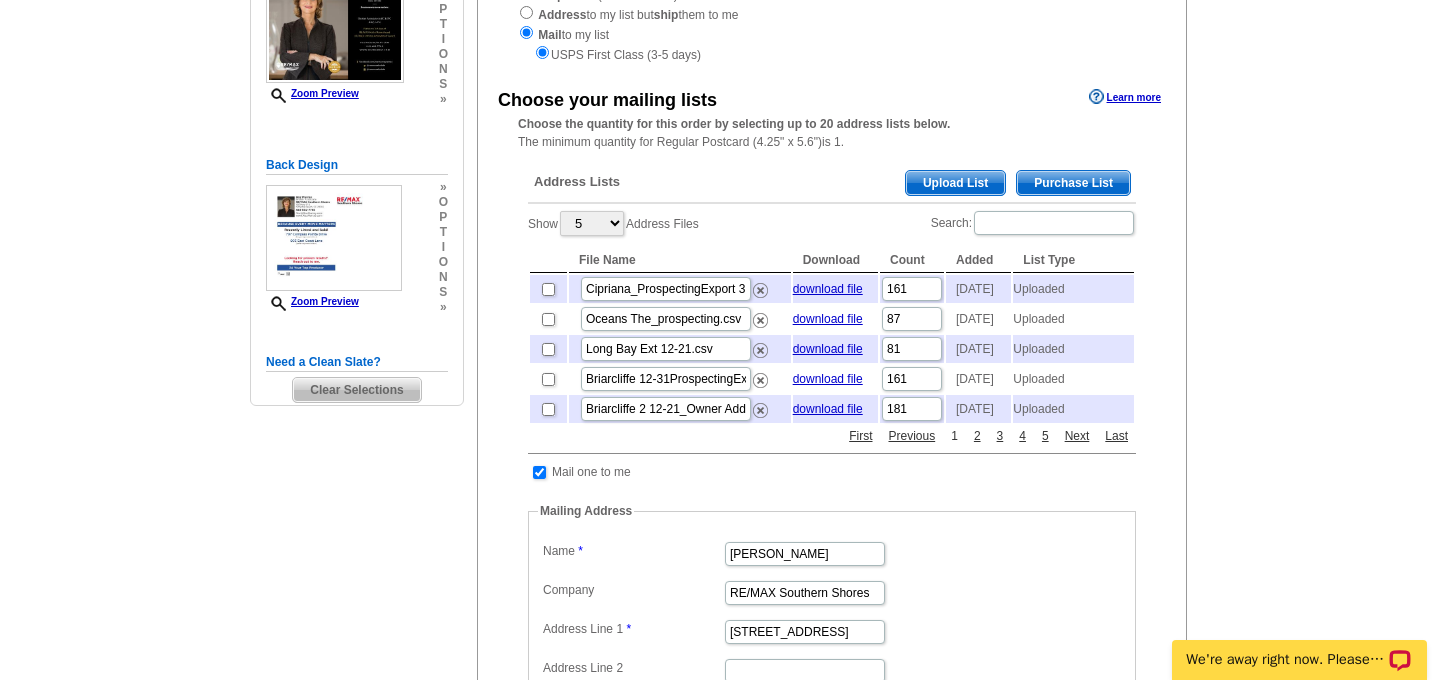click on "1" at bounding box center (954, 436) 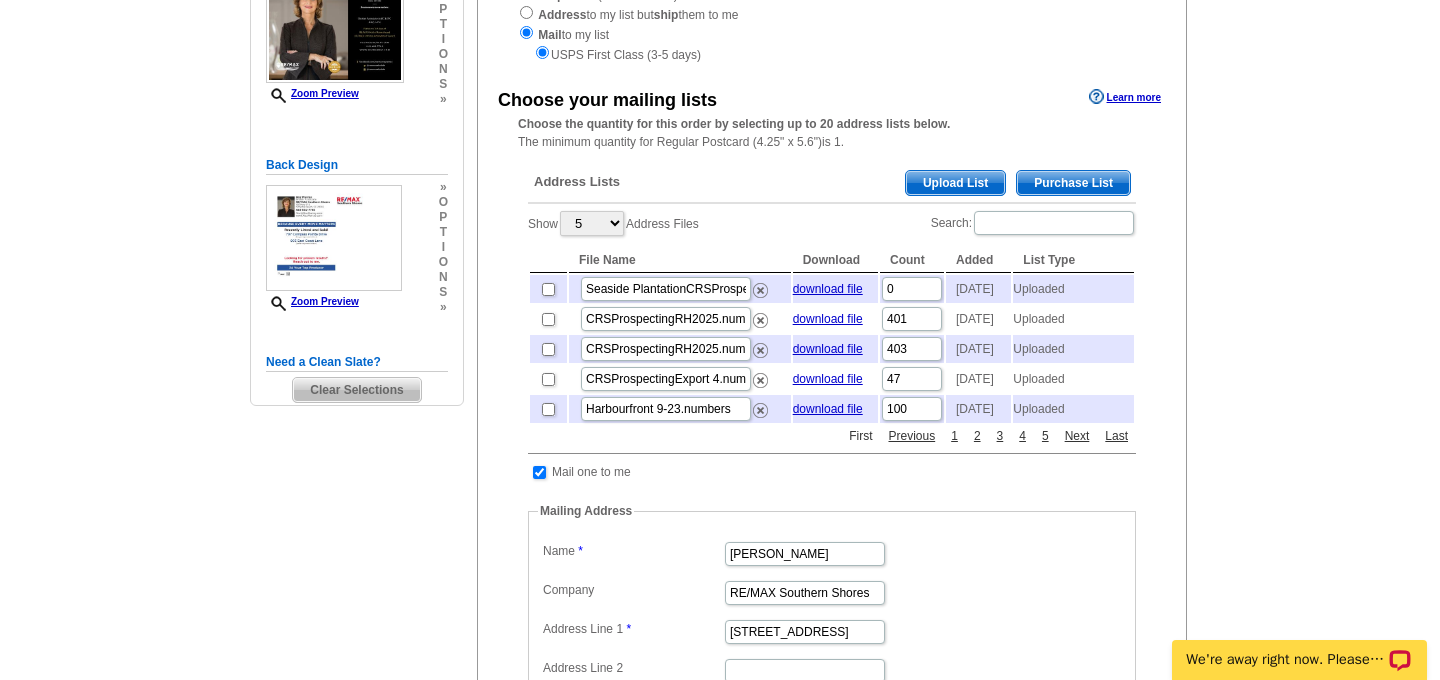 click on "First" at bounding box center [860, 436] 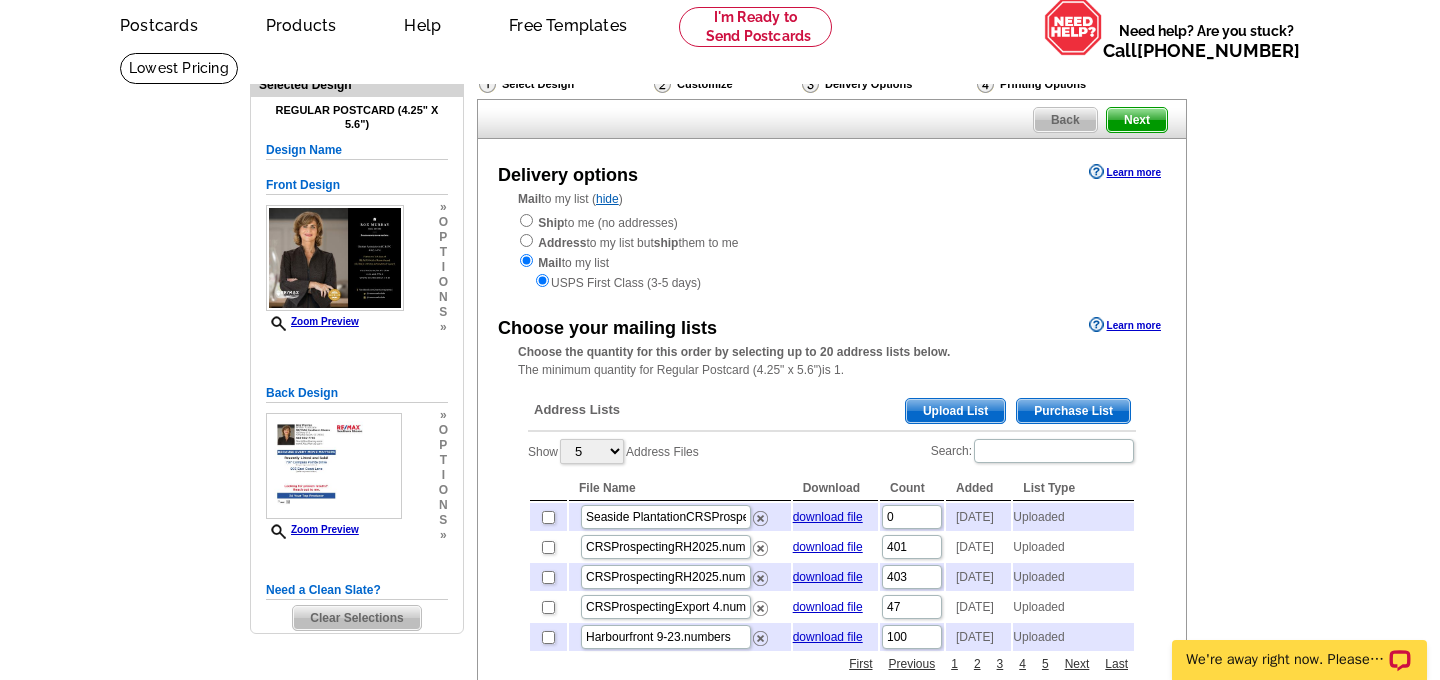 scroll, scrollTop: 0, scrollLeft: 0, axis: both 